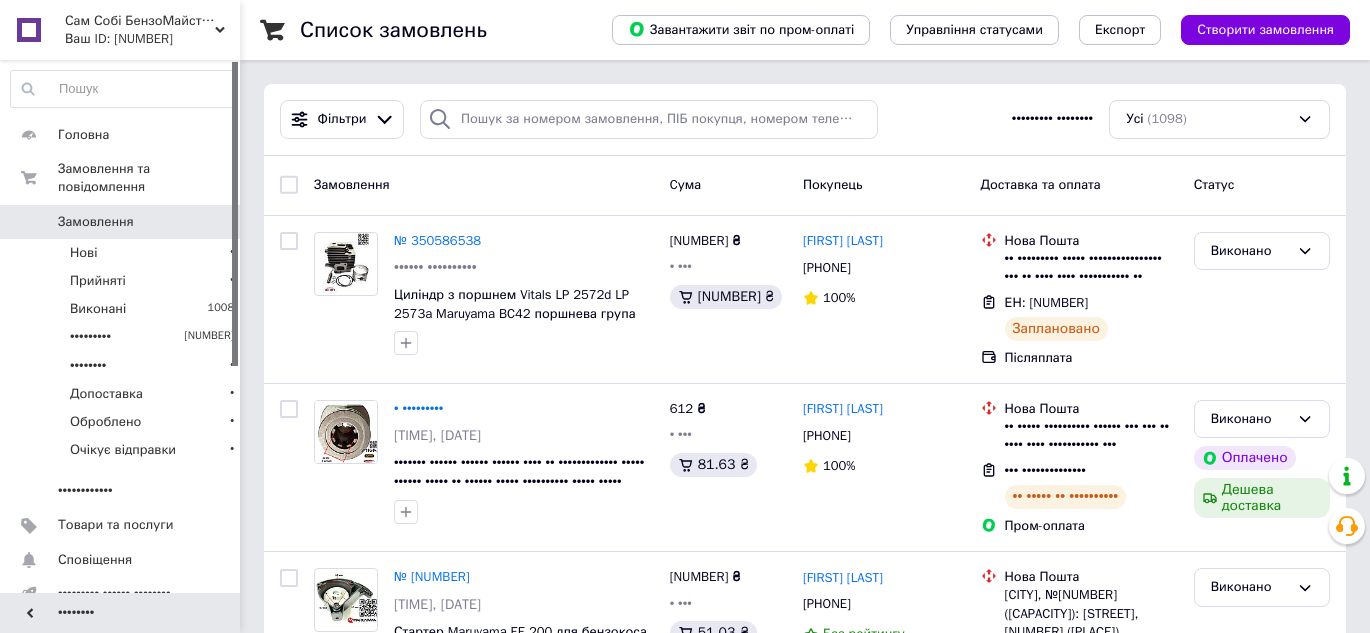 scroll, scrollTop: 0, scrollLeft: 0, axis: both 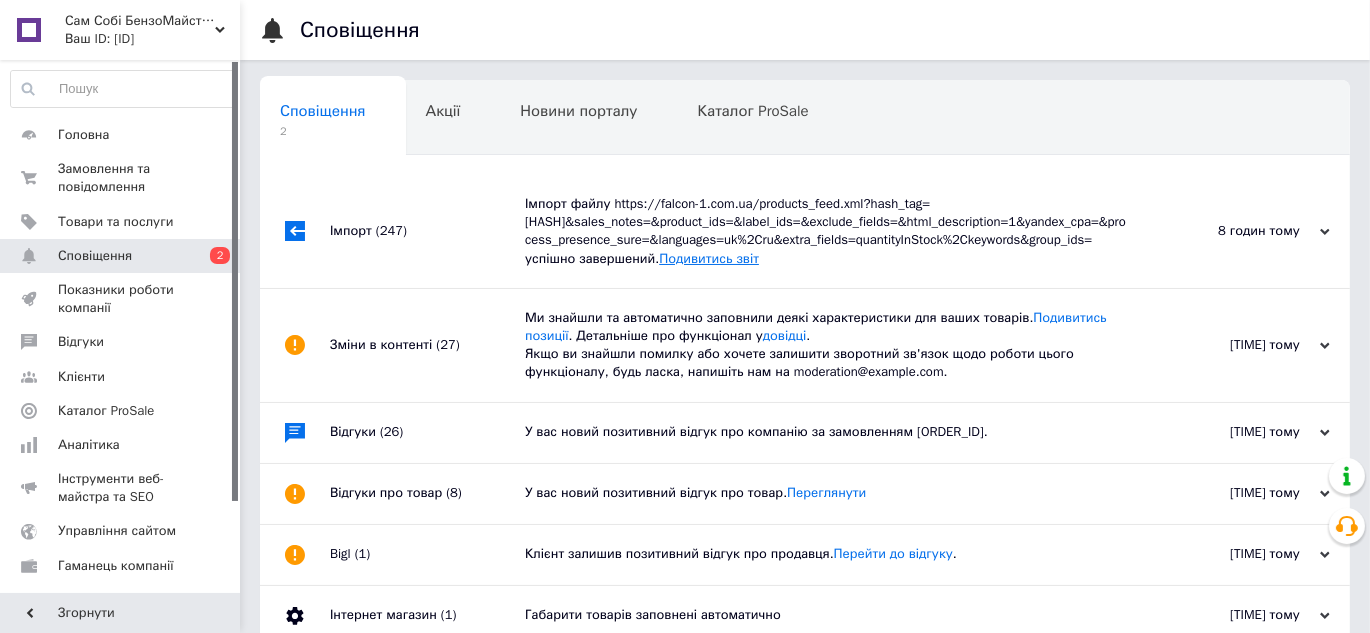 click on "Подивитись звіт" at bounding box center [709, 258] 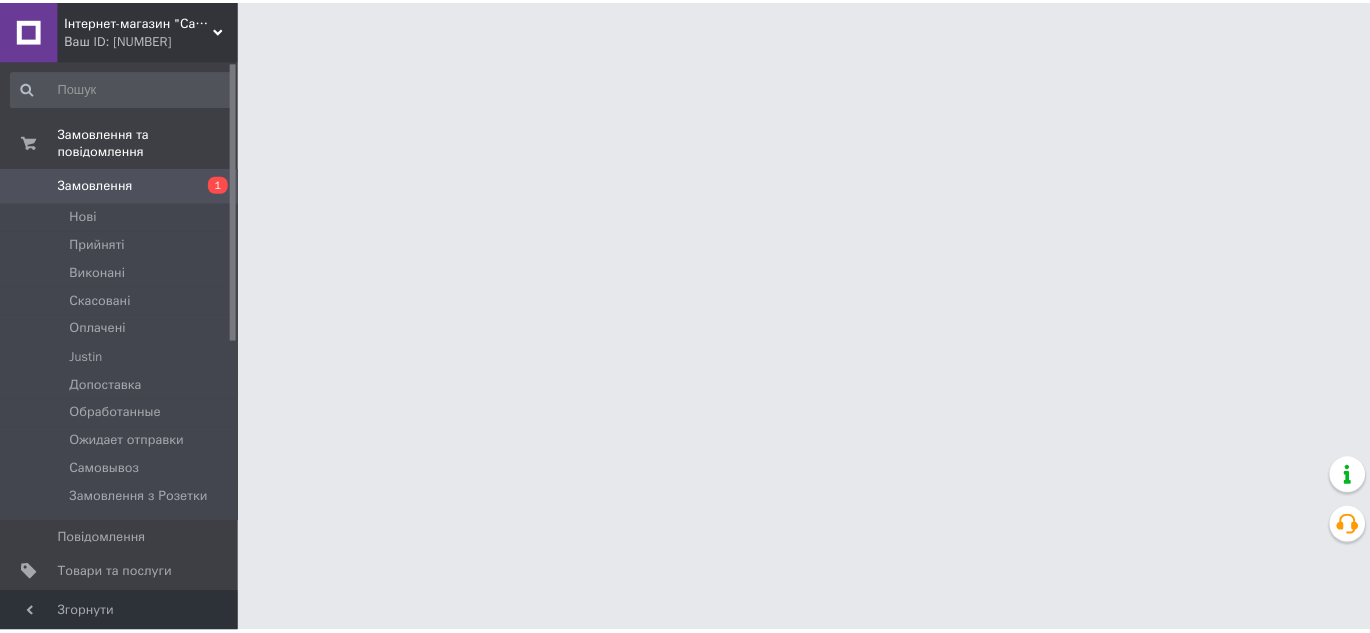 scroll, scrollTop: 0, scrollLeft: 0, axis: both 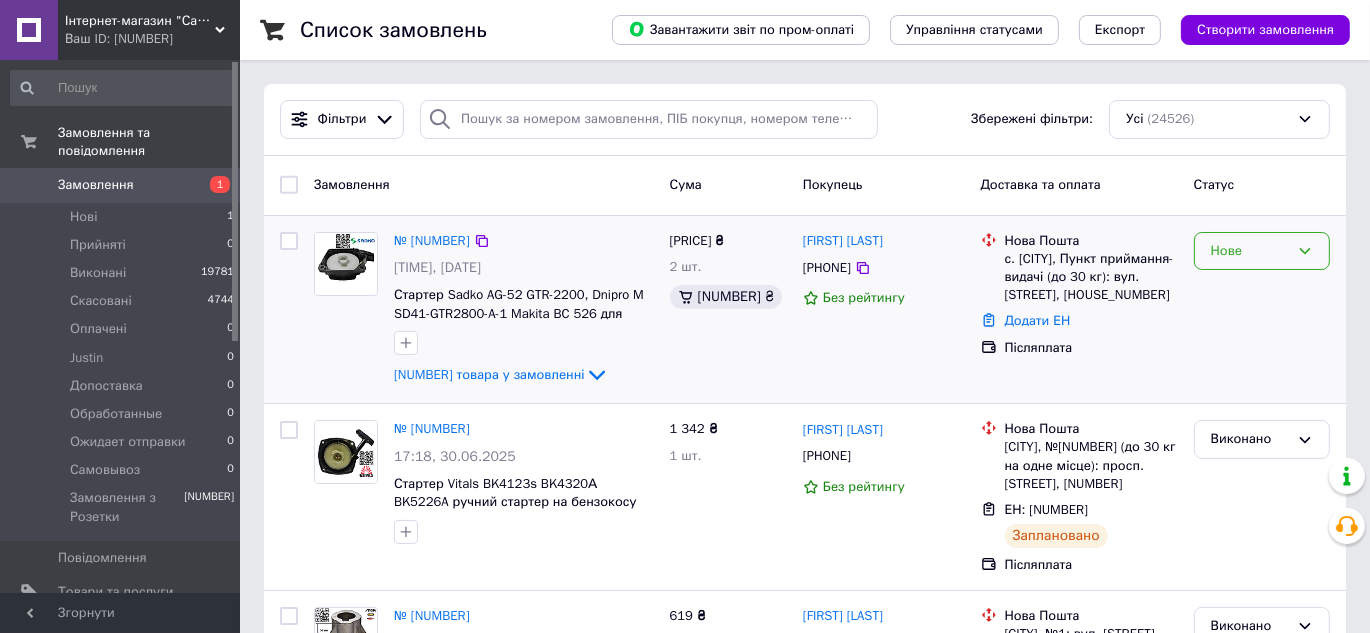 click on "Нове" at bounding box center (1250, 251) 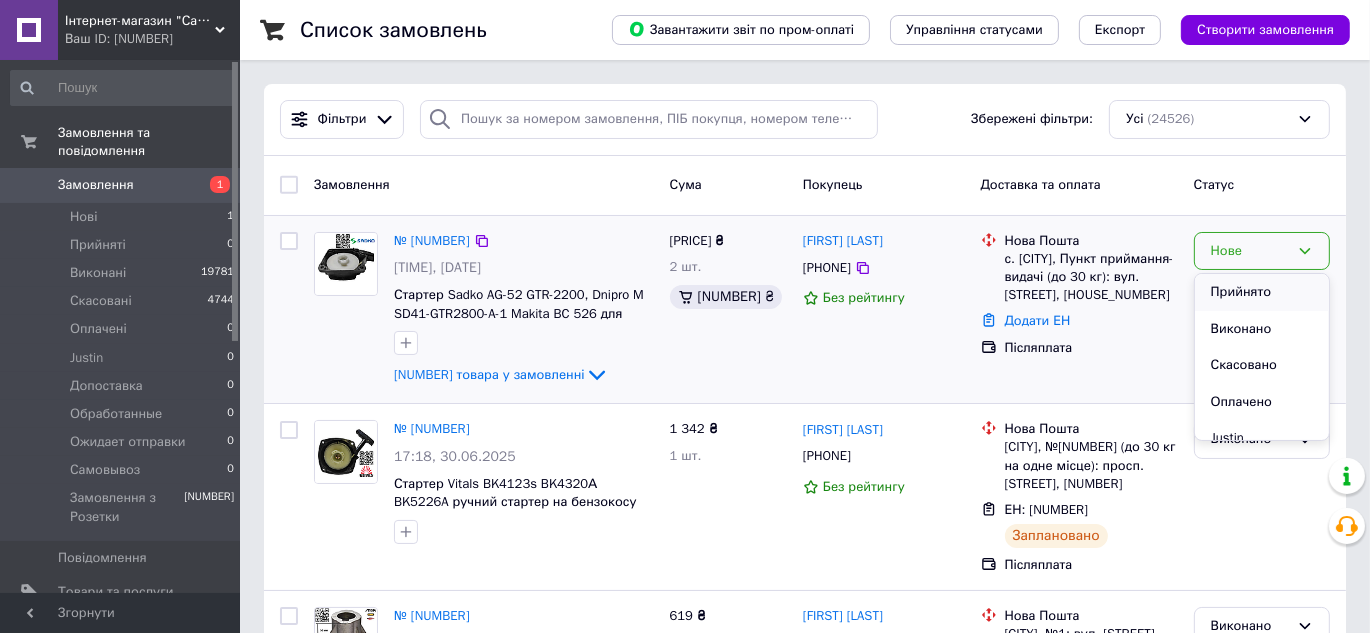 click on "Прийнято" at bounding box center [1262, 292] 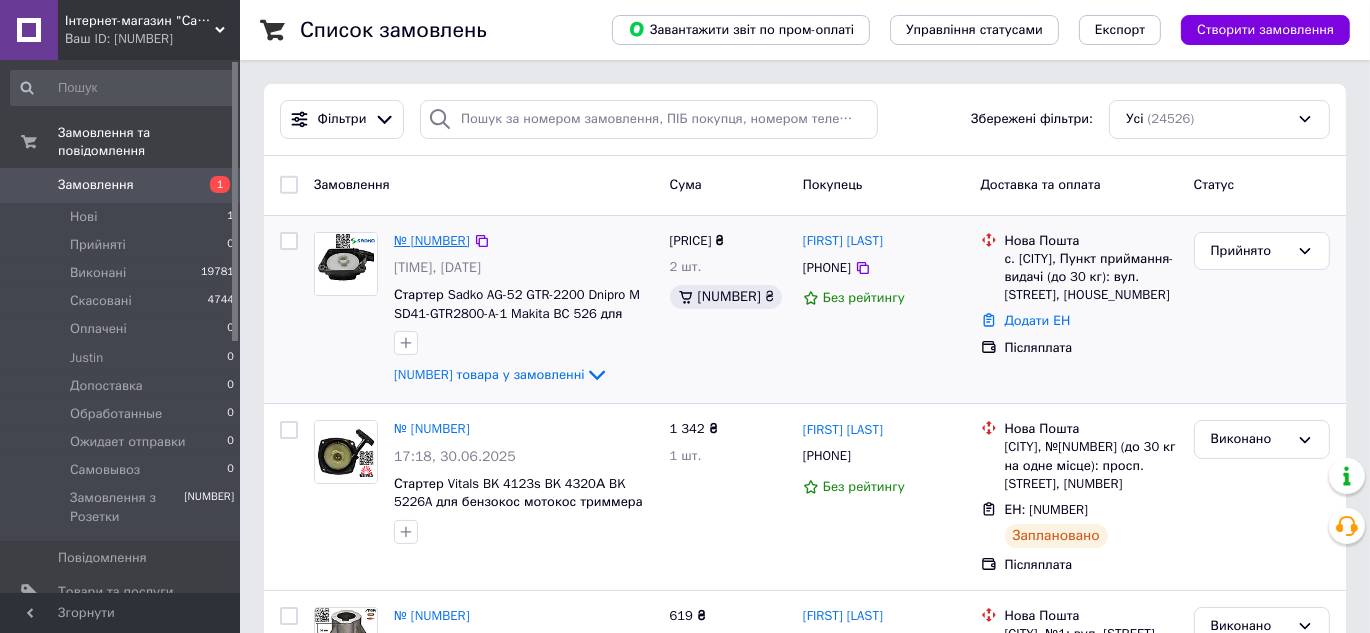 click on "№ [NUMBER]" at bounding box center [432, 240] 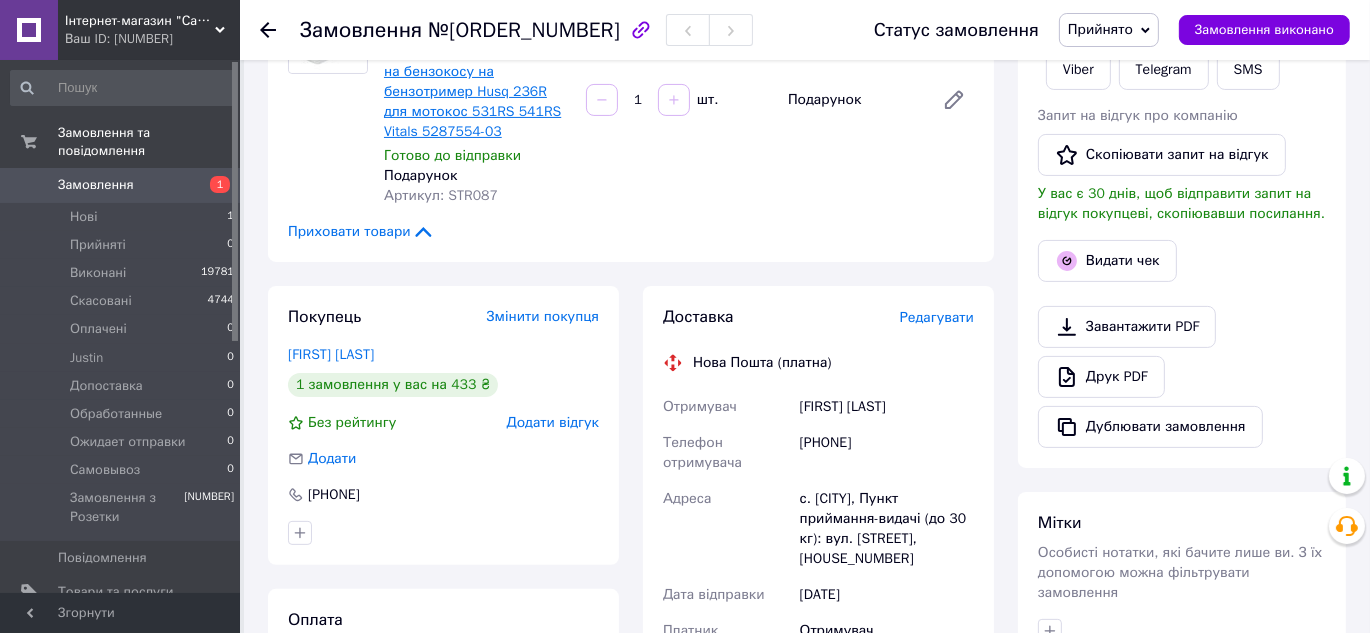 scroll, scrollTop: 454, scrollLeft: 0, axis: vertical 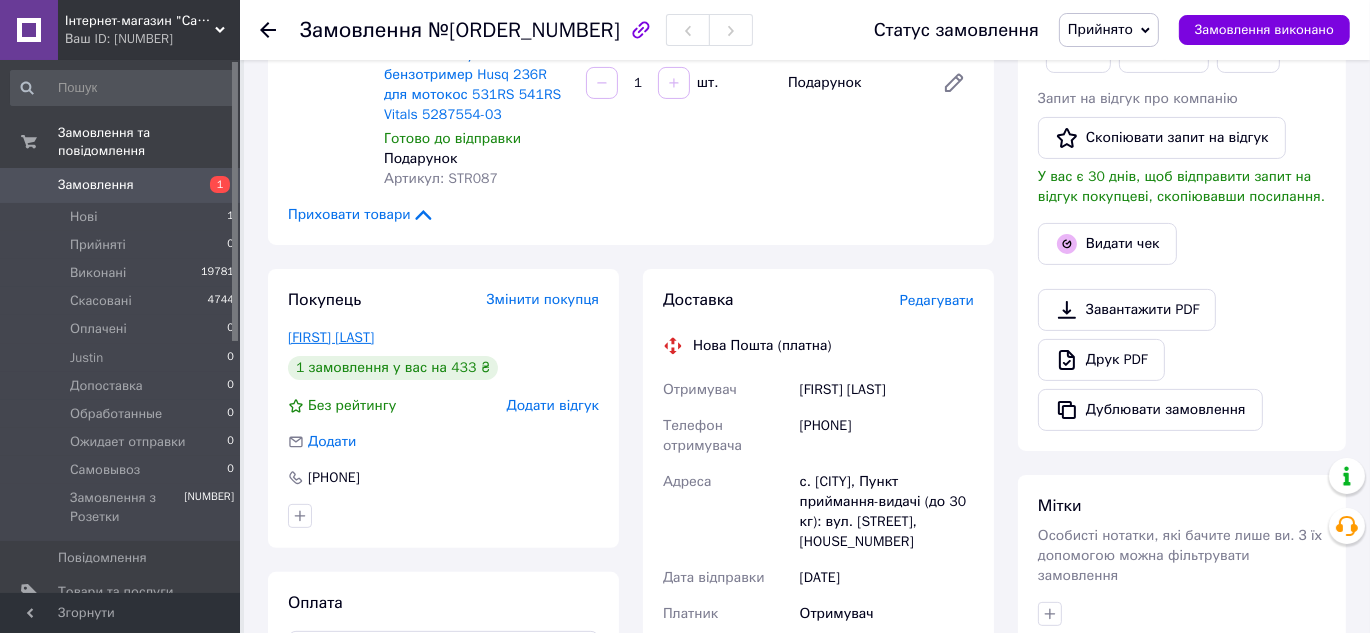 click on "[FIRST] [LAST]" at bounding box center [331, 337] 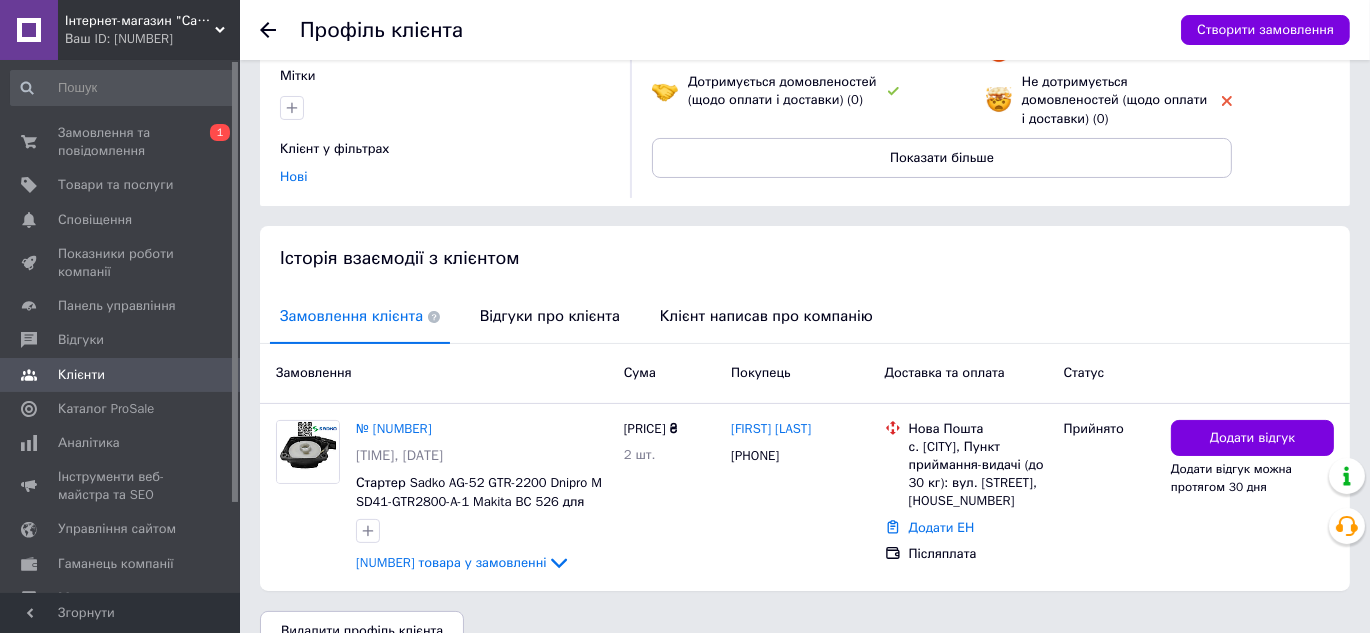 scroll, scrollTop: 274, scrollLeft: 0, axis: vertical 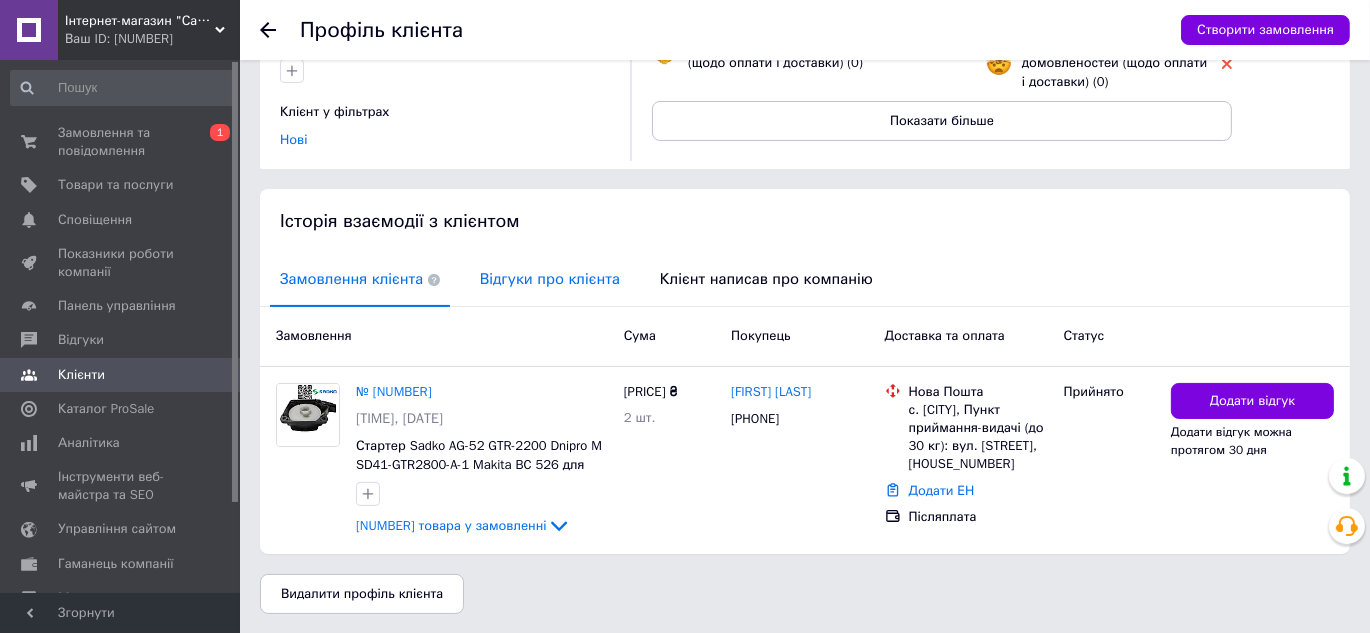 click on "Відгуки про клієнта" at bounding box center [360, 279] 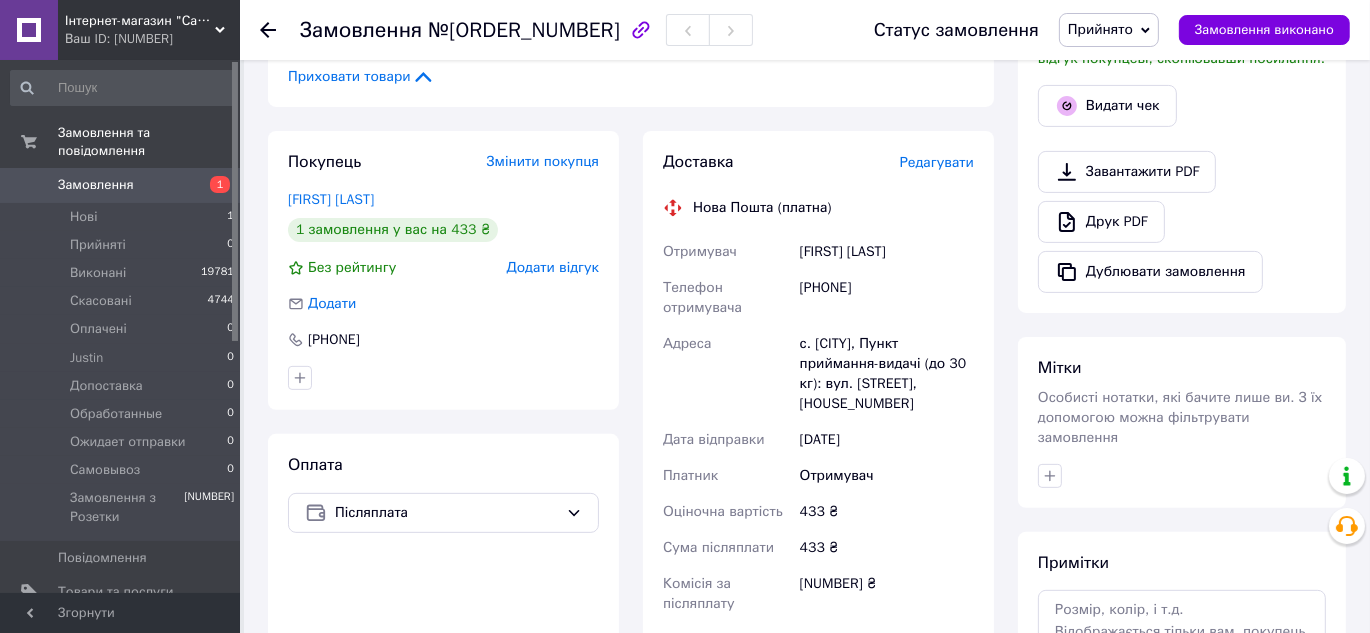 scroll, scrollTop: 636, scrollLeft: 0, axis: vertical 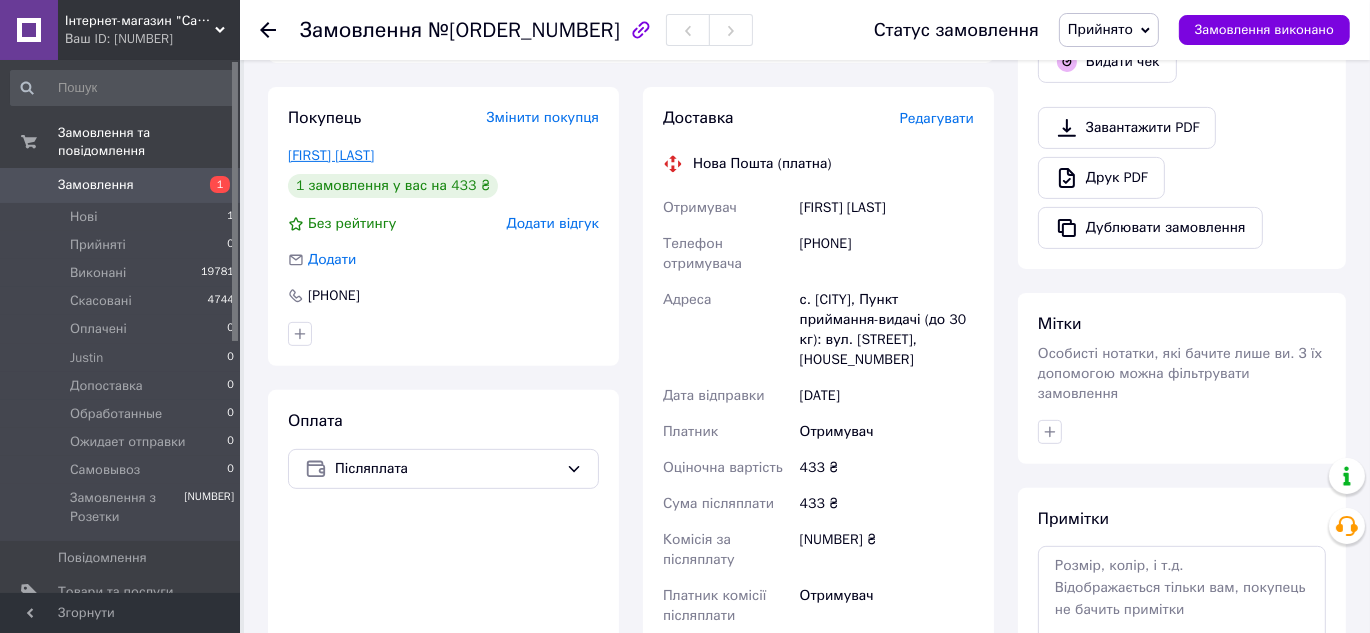click on "[FIRST] [LAST]" at bounding box center [331, 155] 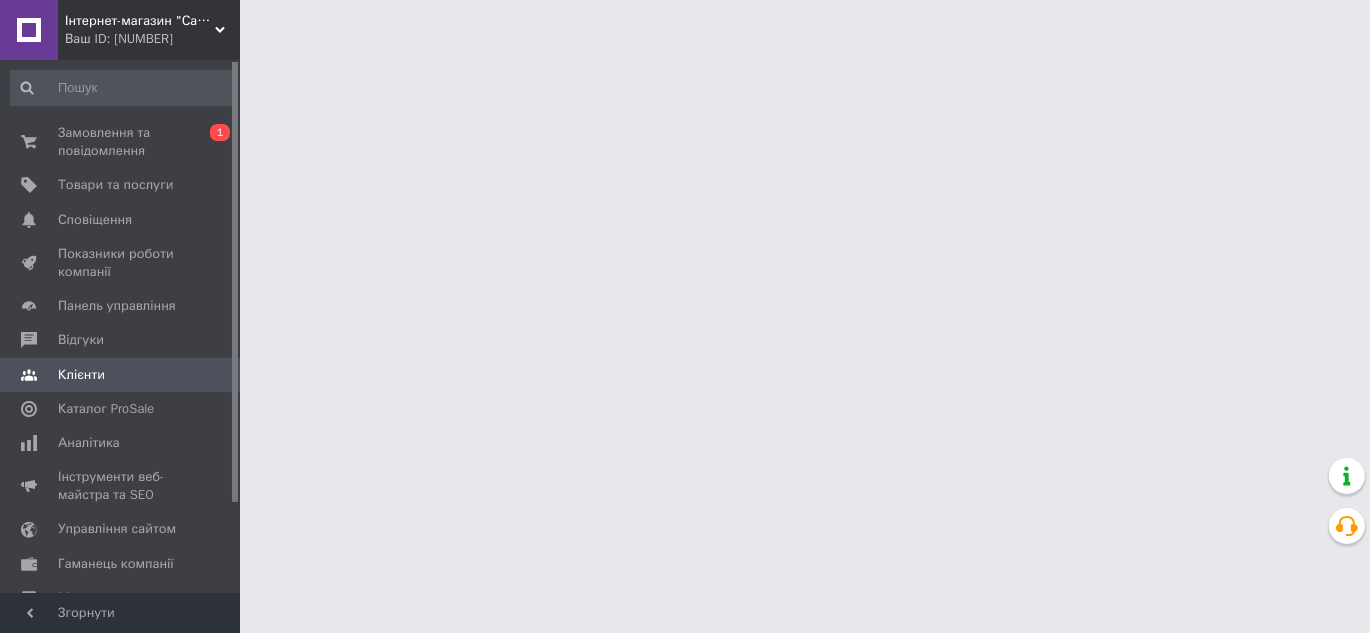scroll, scrollTop: 0, scrollLeft: 0, axis: both 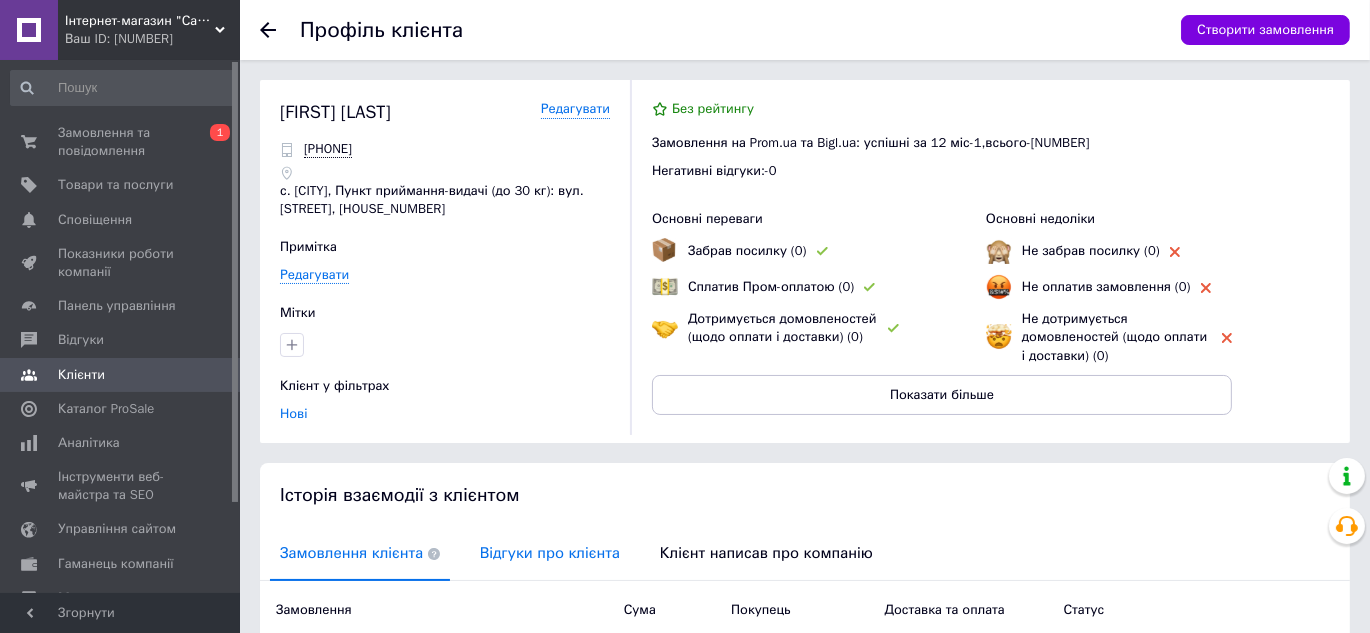 click on "Відгуки про клієнта" at bounding box center (360, 553) 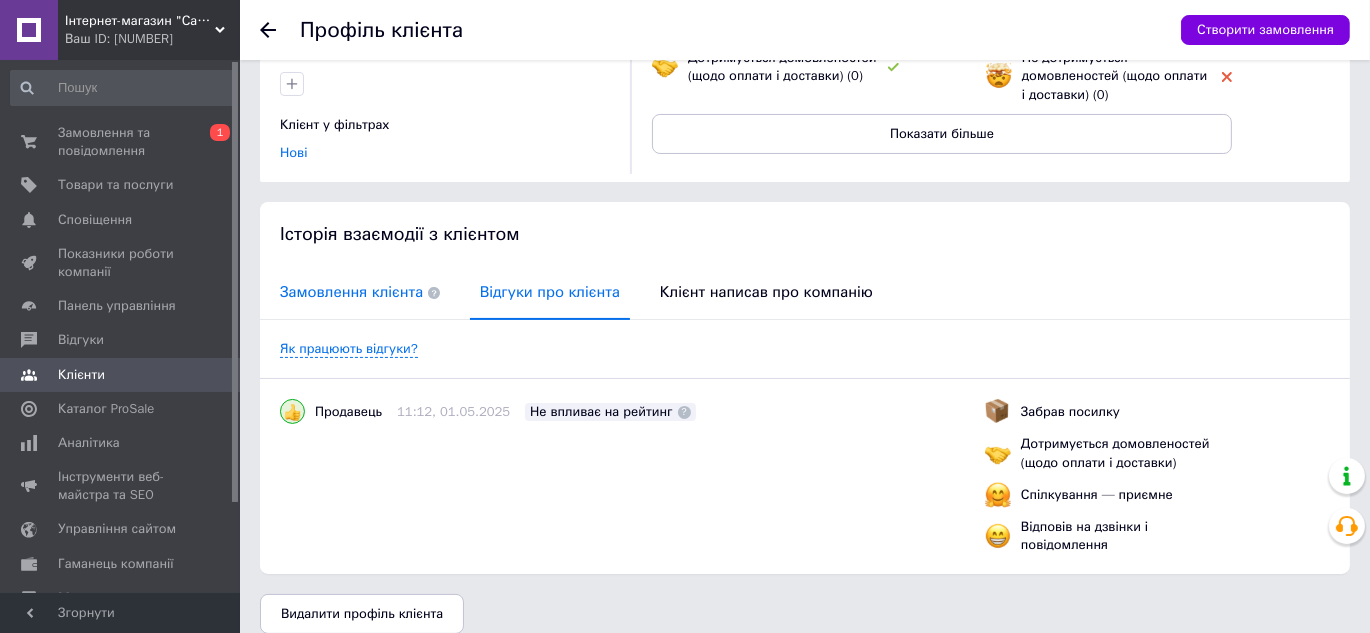 scroll, scrollTop: 272, scrollLeft: 0, axis: vertical 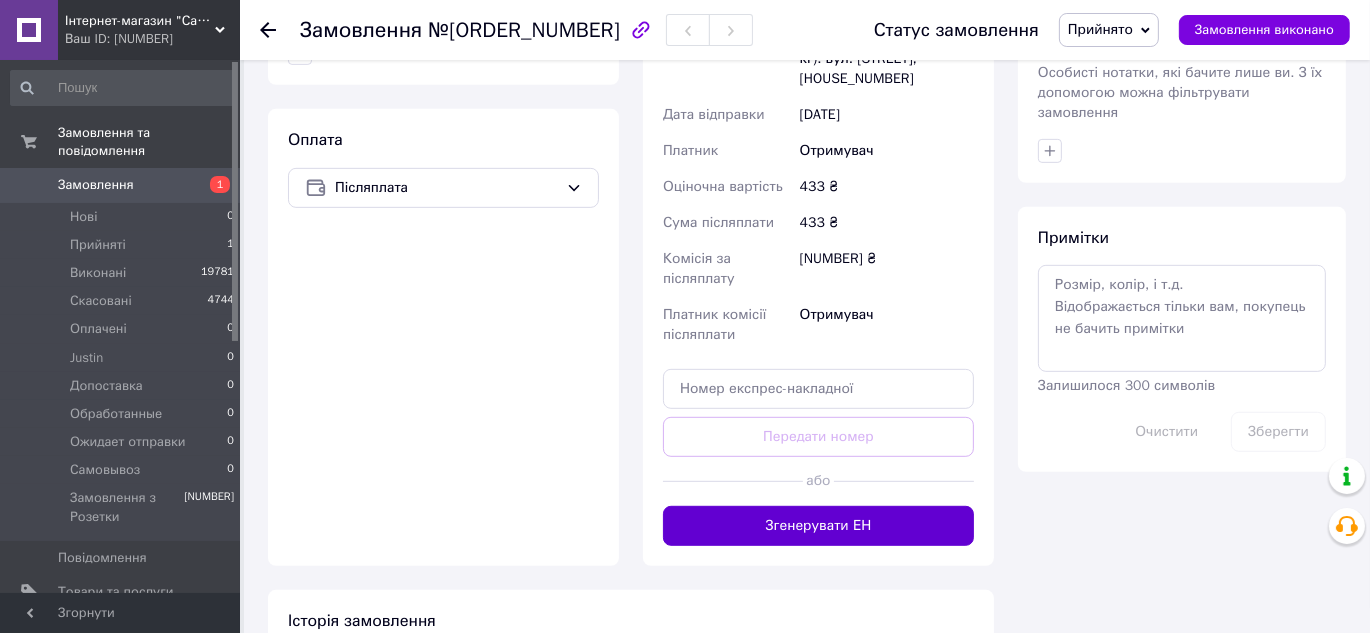 click on "Згенерувати ЕН" at bounding box center (818, 526) 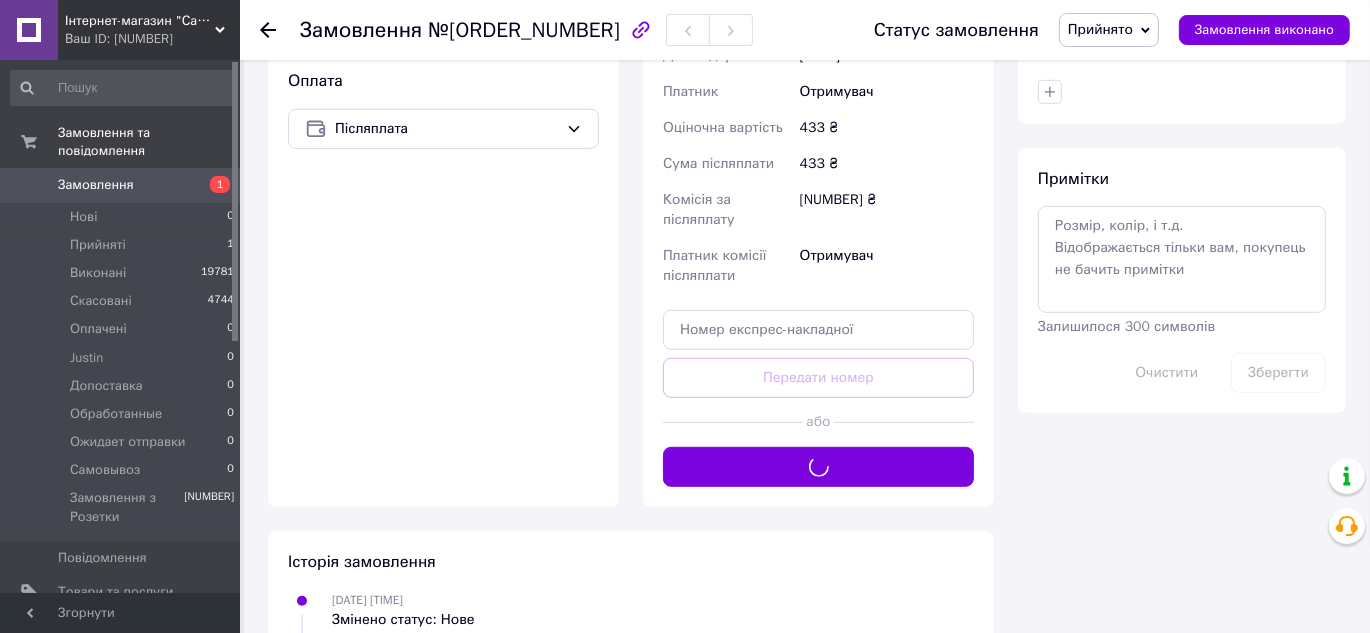 scroll, scrollTop: 1008, scrollLeft: 0, axis: vertical 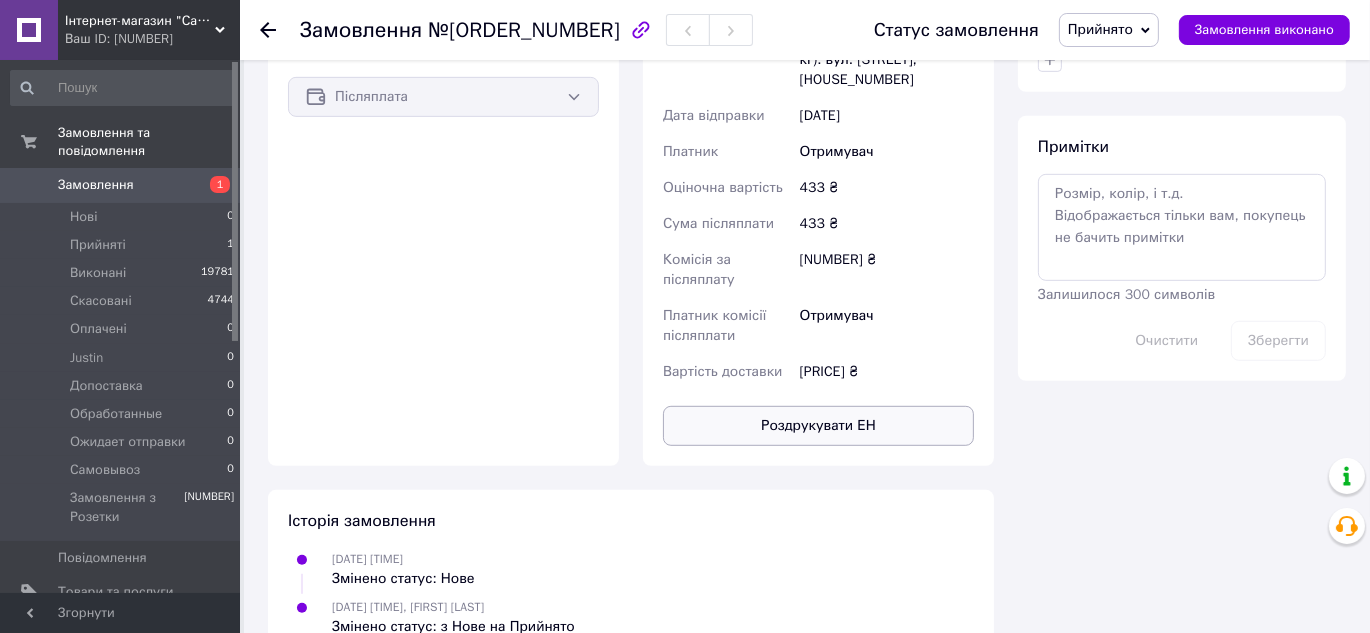 click on "Роздрукувати ЕН" at bounding box center [818, 426] 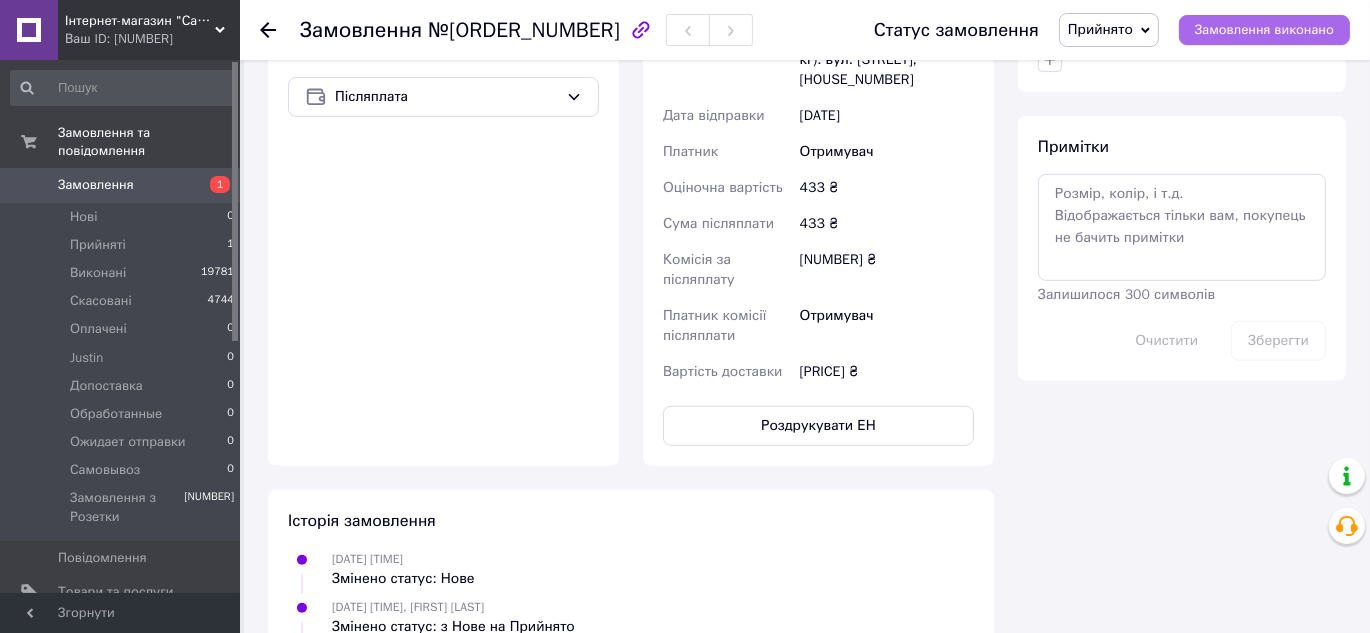 click on "Замовлення виконано" at bounding box center (1264, 30) 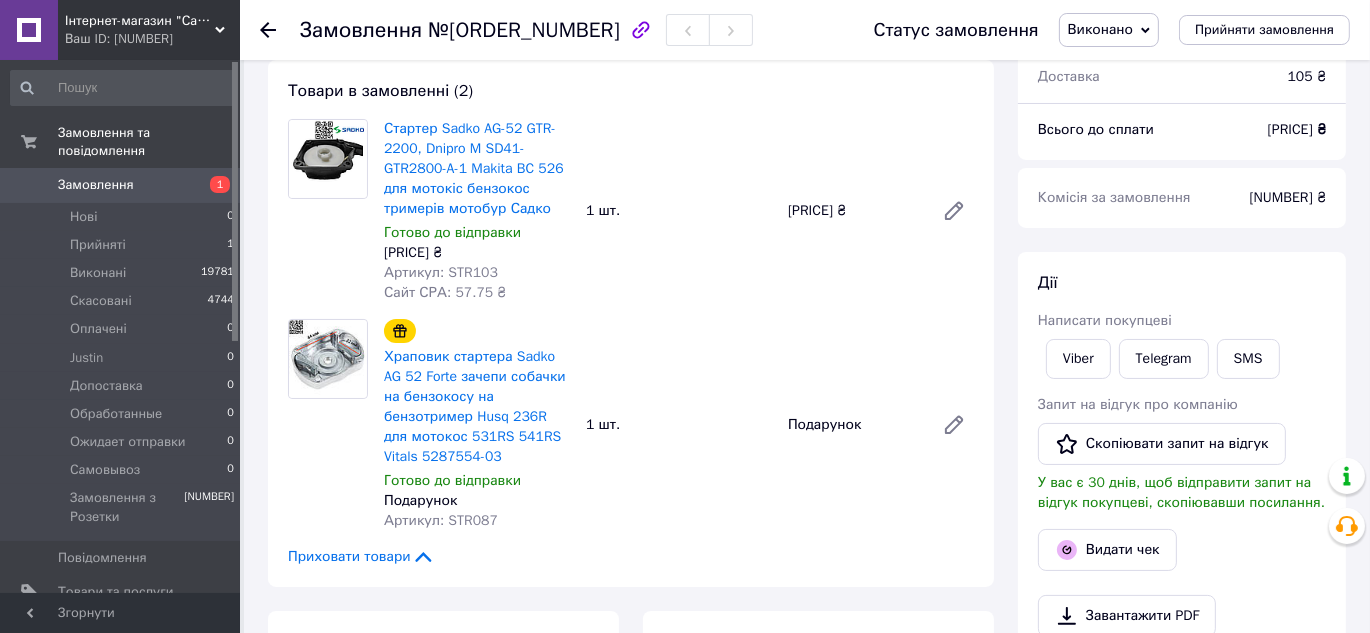 scroll, scrollTop: 0, scrollLeft: 0, axis: both 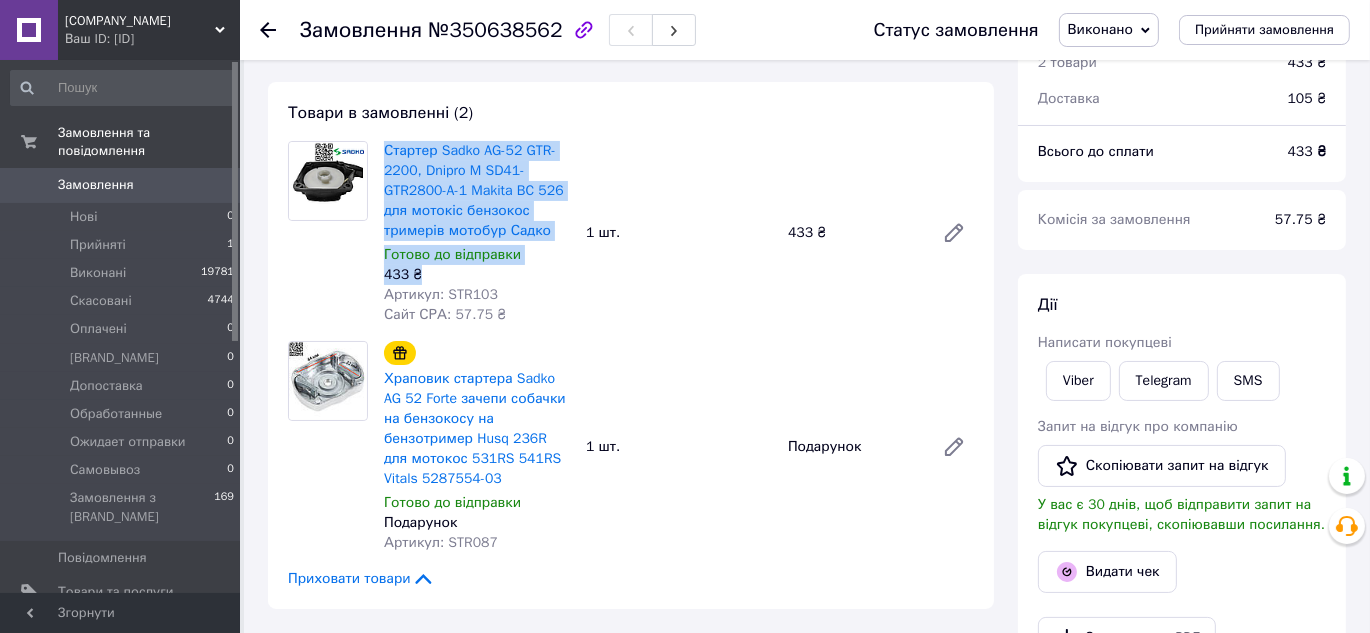 drag, startPoint x: 419, startPoint y: 280, endPoint x: 380, endPoint y: 152, distance: 133.80957 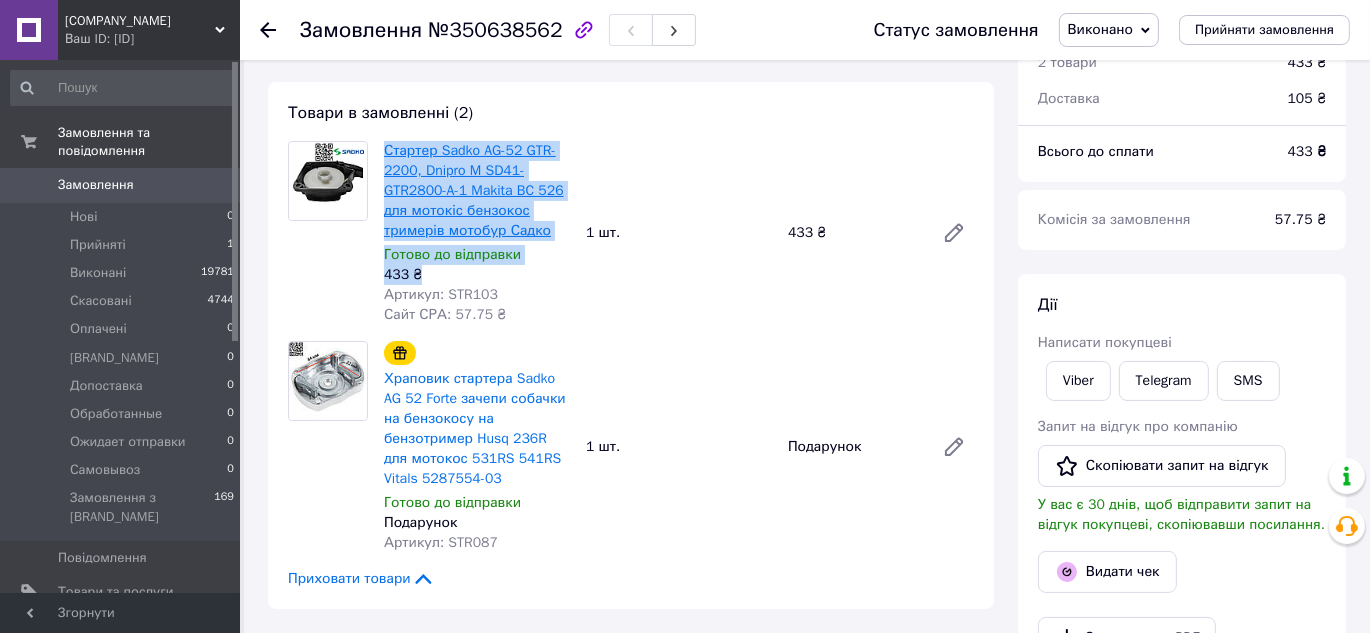 copy on "Стартер Sadko AG-52 GTR-2200, Dnipro M SD41-GTR2800-A-1 Makita BC 526 для мотокіс бензокос тримерів мотобур Садко Готово до відправки 433 ₴" 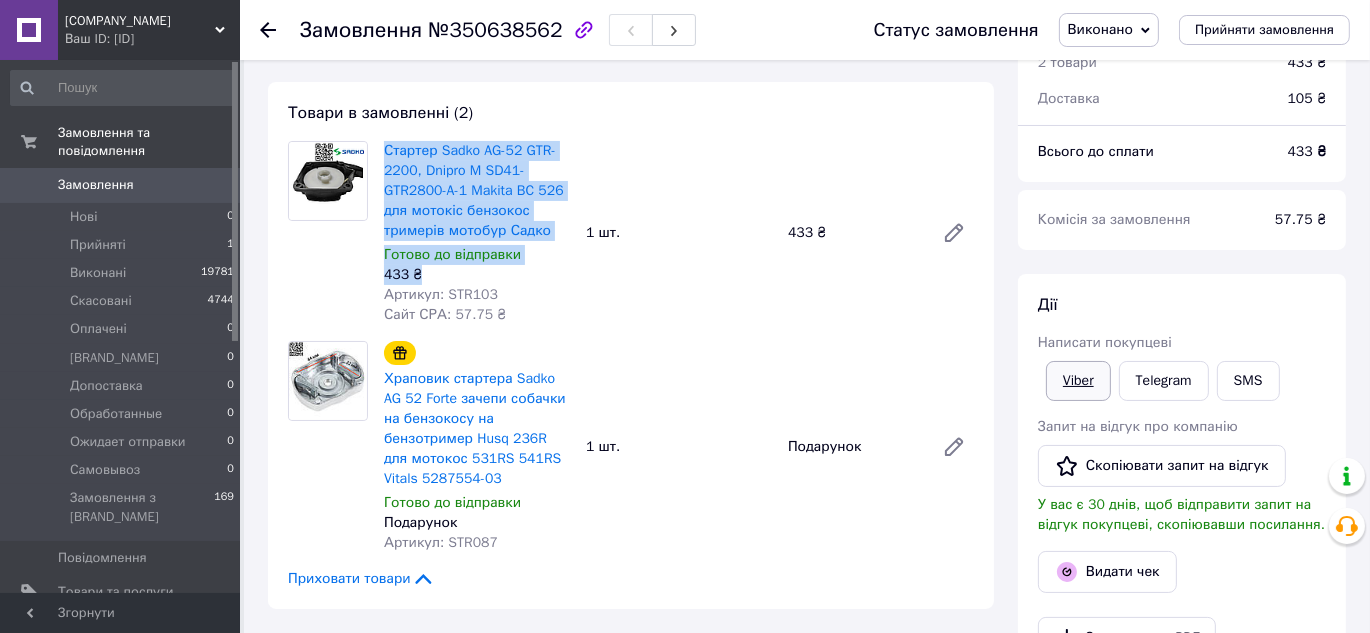 click on "Viber" at bounding box center (1078, 381) 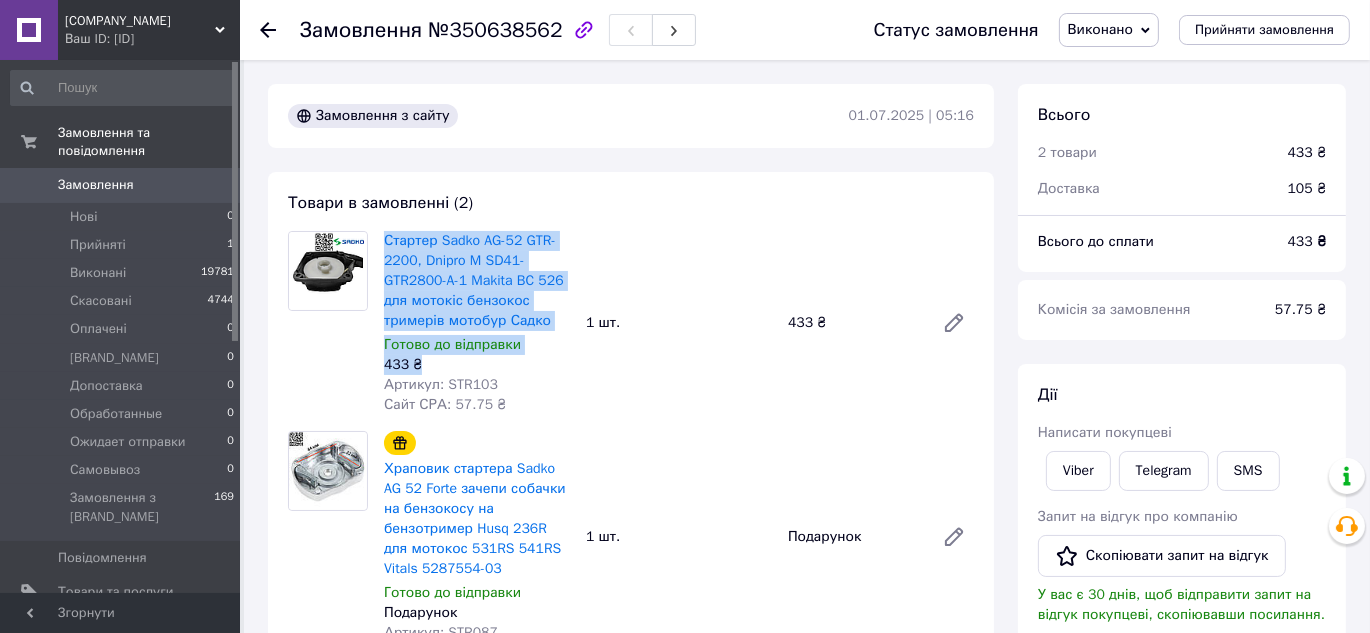 scroll, scrollTop: 90, scrollLeft: 0, axis: vertical 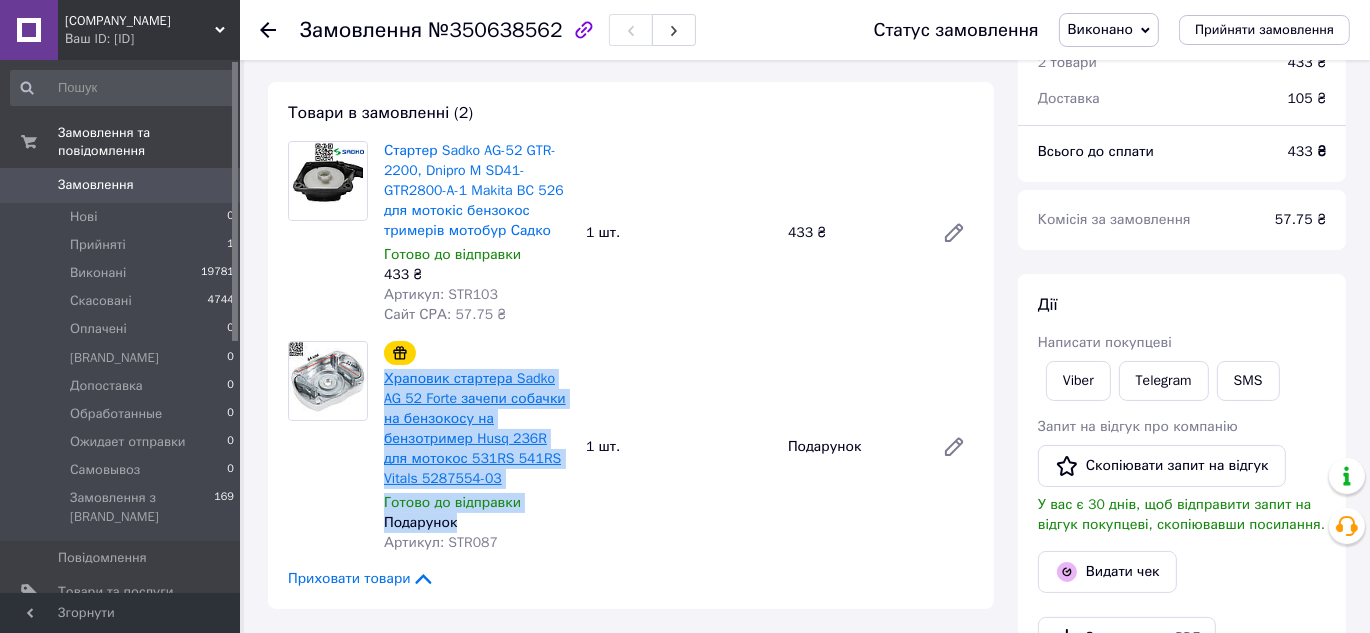 drag, startPoint x: 453, startPoint y: 524, endPoint x: 384, endPoint y: 382, distance: 157.87654 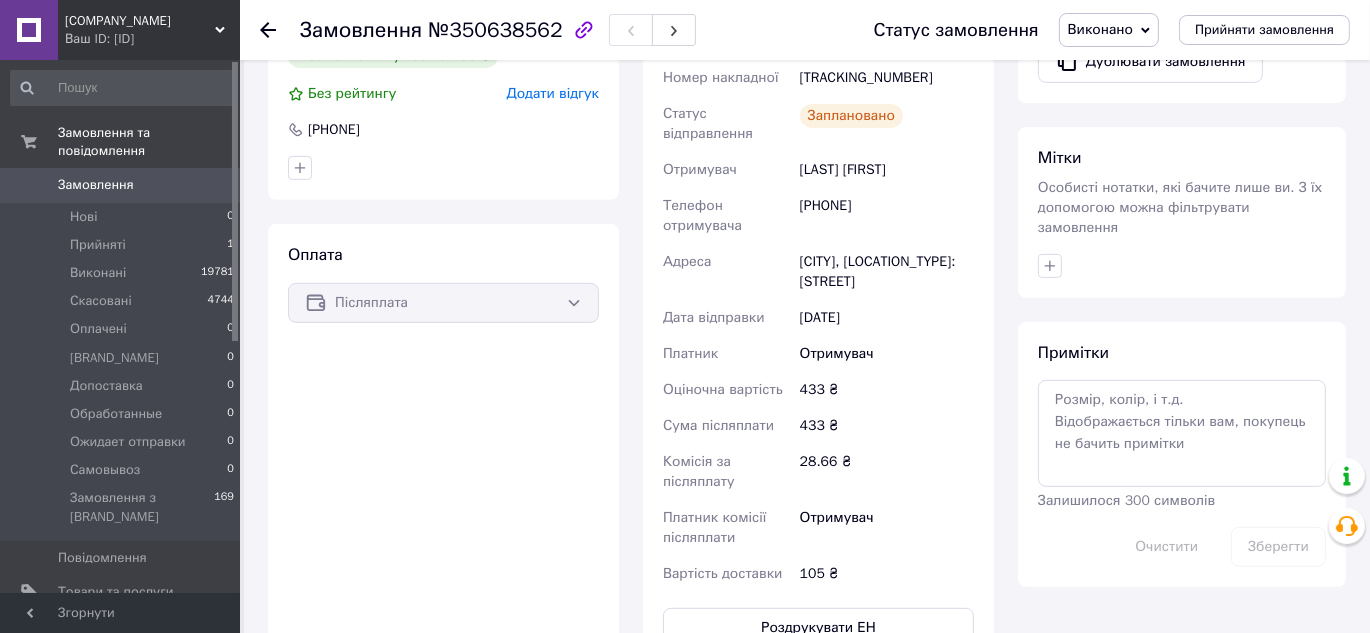 scroll, scrollTop: 727, scrollLeft: 0, axis: vertical 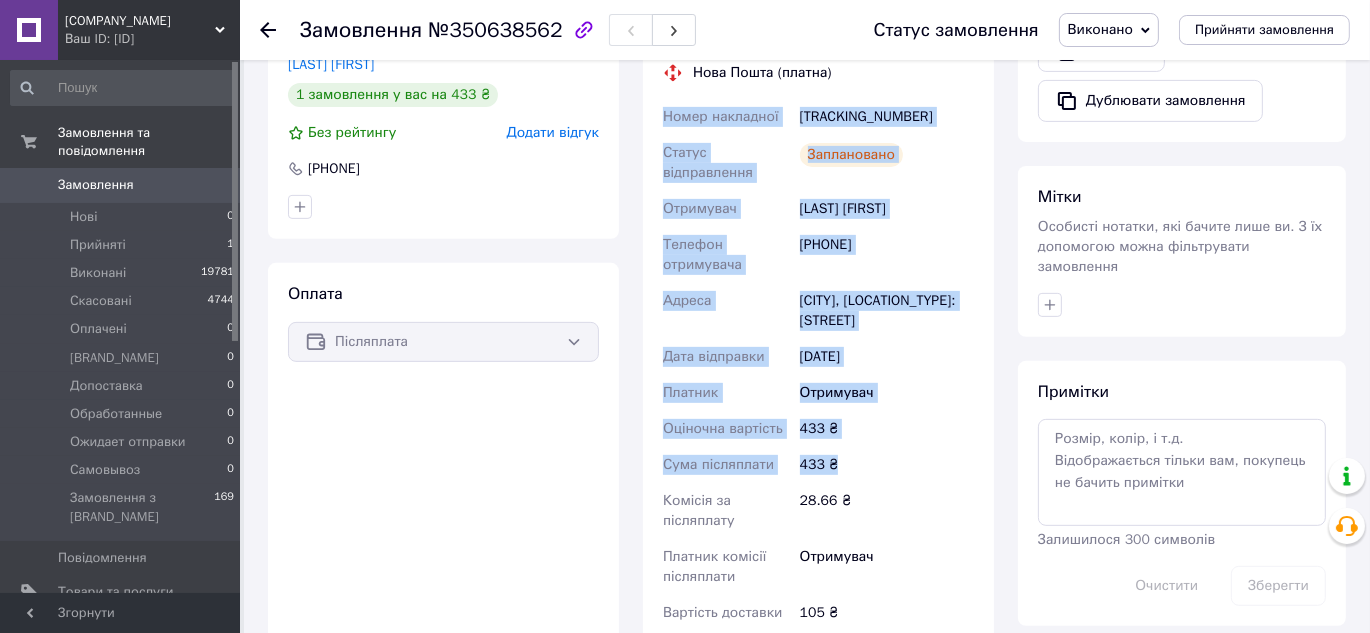 drag, startPoint x: 661, startPoint y: 122, endPoint x: 902, endPoint y: 479, distance: 430.73193 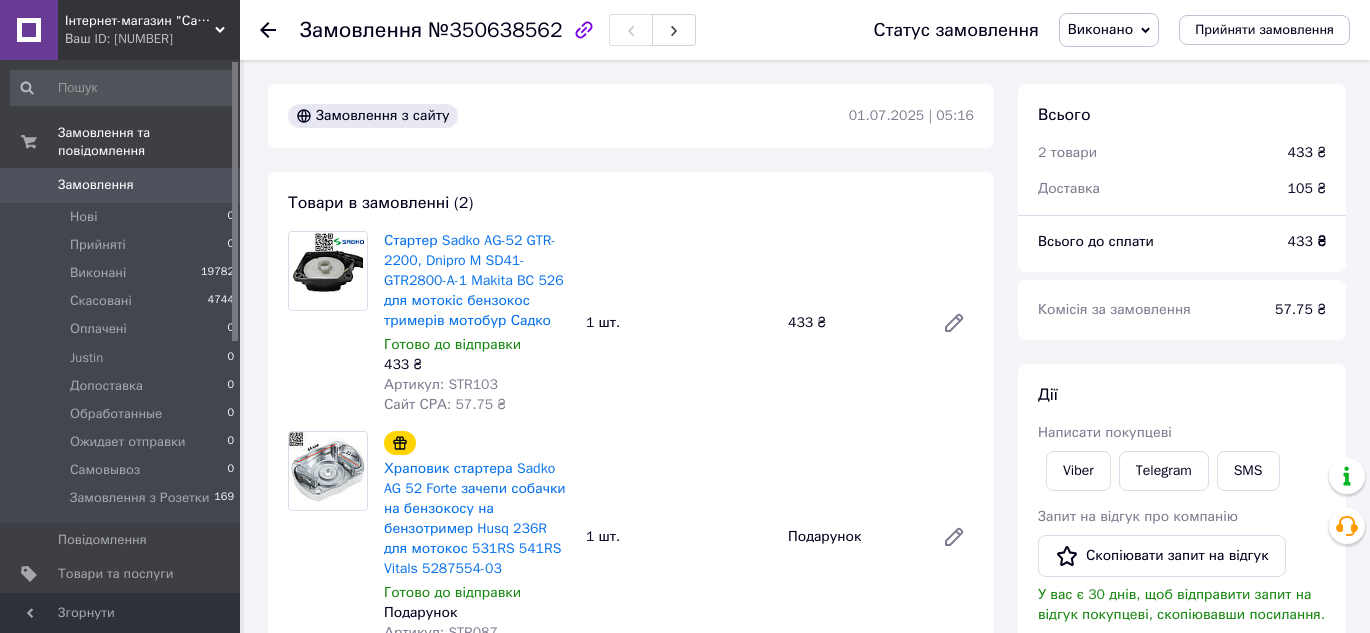 scroll, scrollTop: 281, scrollLeft: 0, axis: vertical 